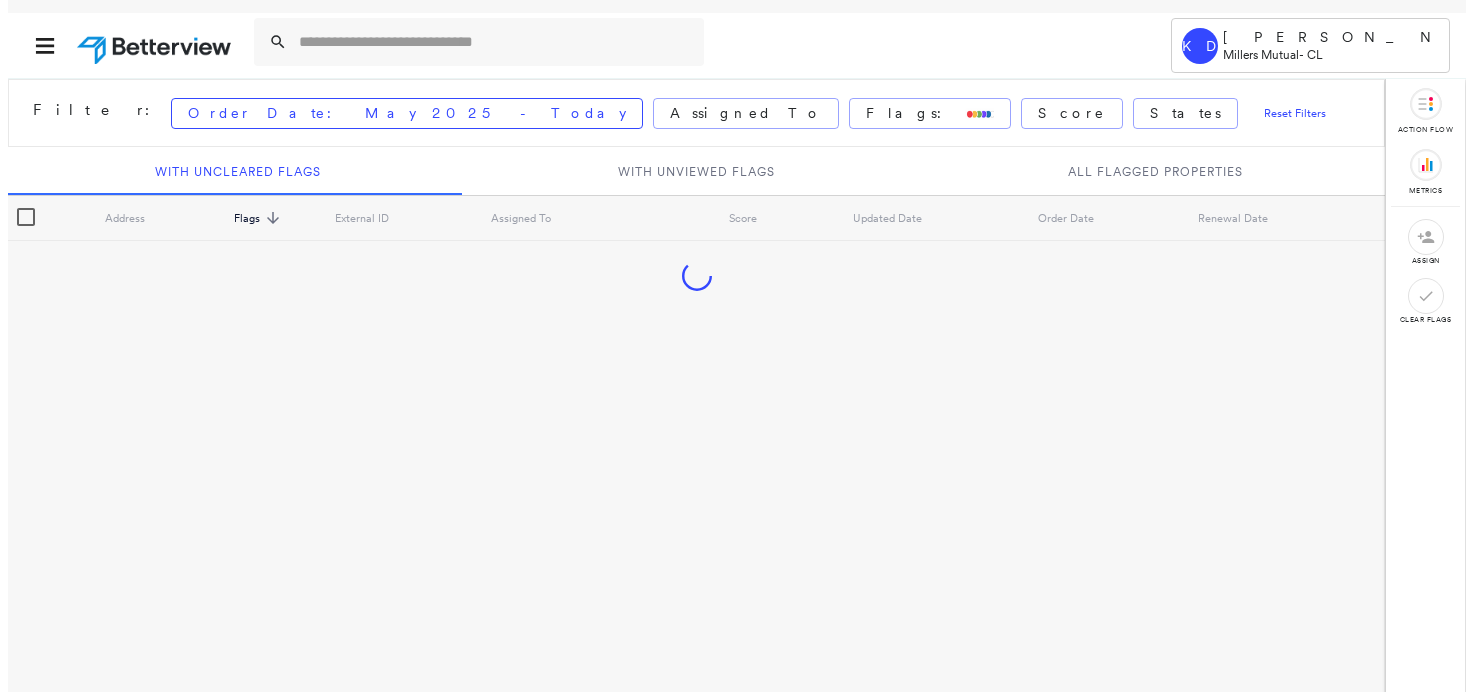 scroll, scrollTop: 0, scrollLeft: 0, axis: both 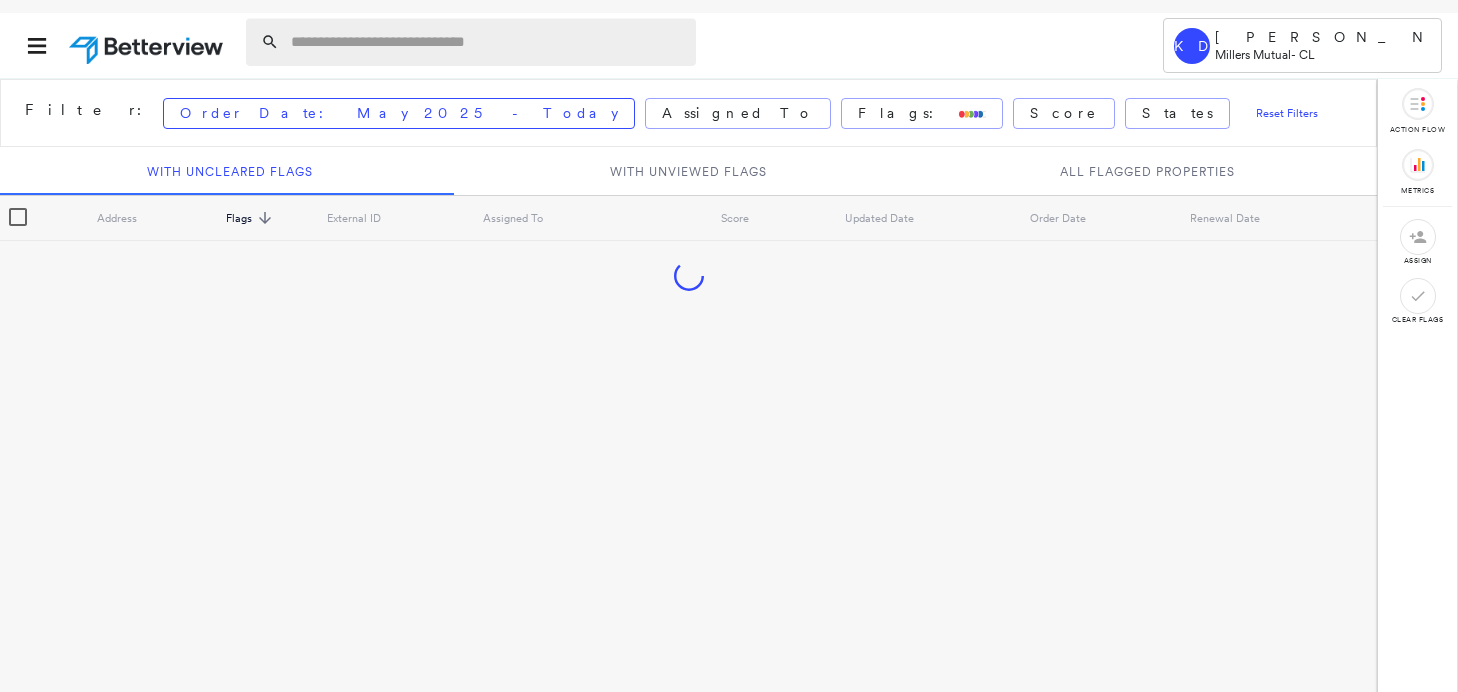click at bounding box center [487, 42] 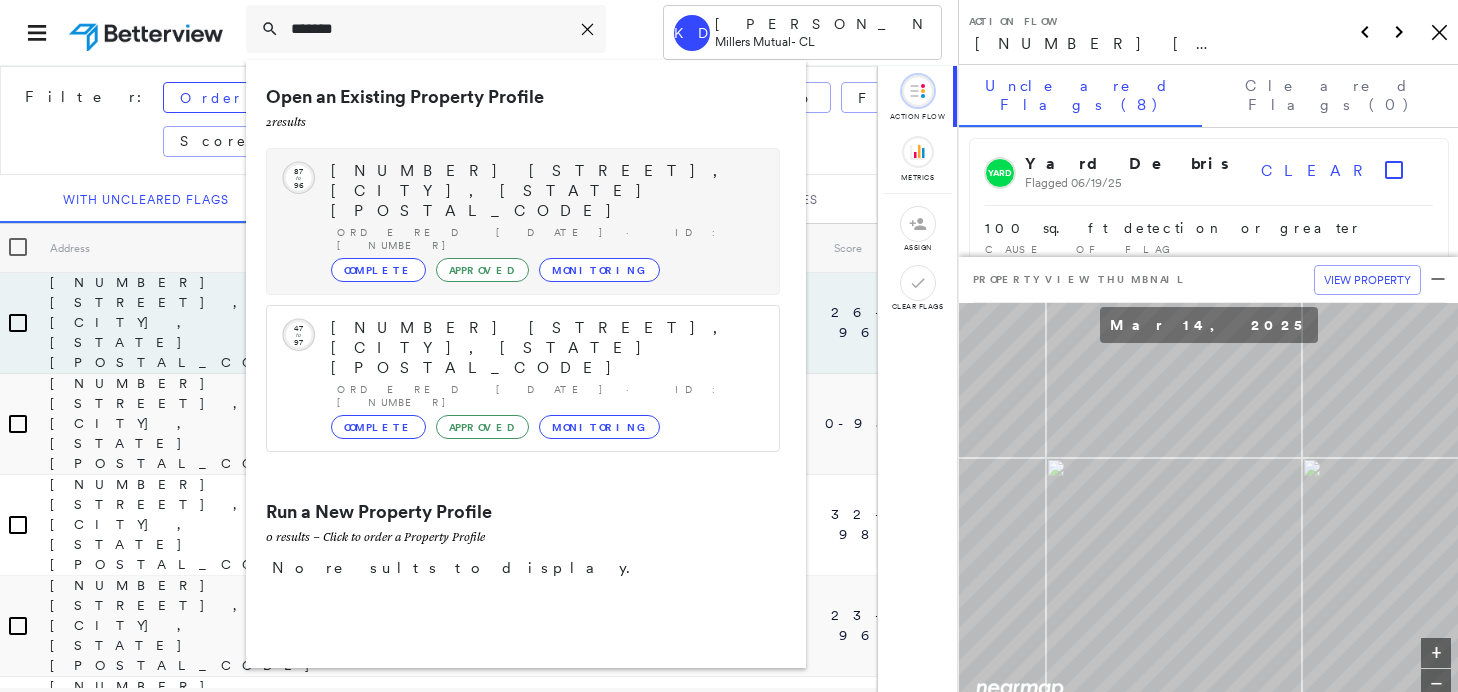 type on "*******" 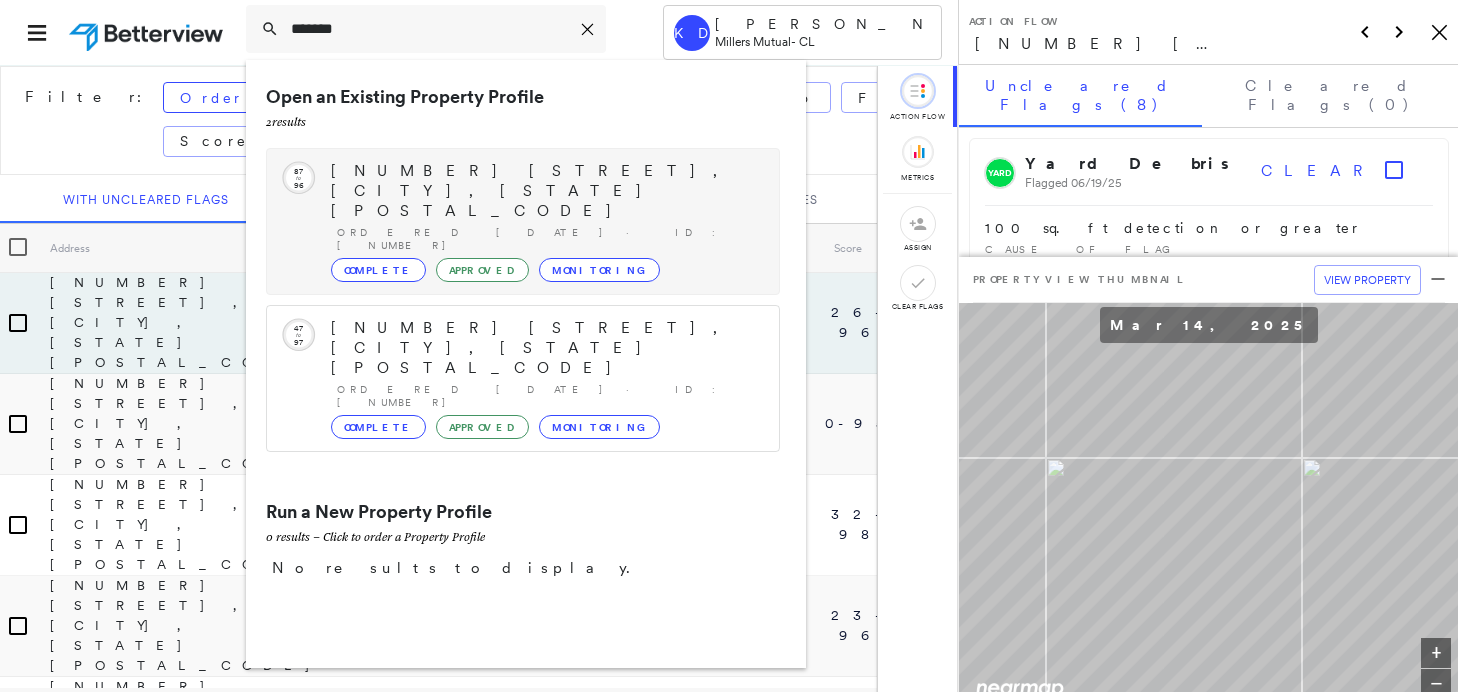 click on "[NUMBER] [STREET], [CITY], [STATE] [POSTAL_CODE]" at bounding box center [545, 191] 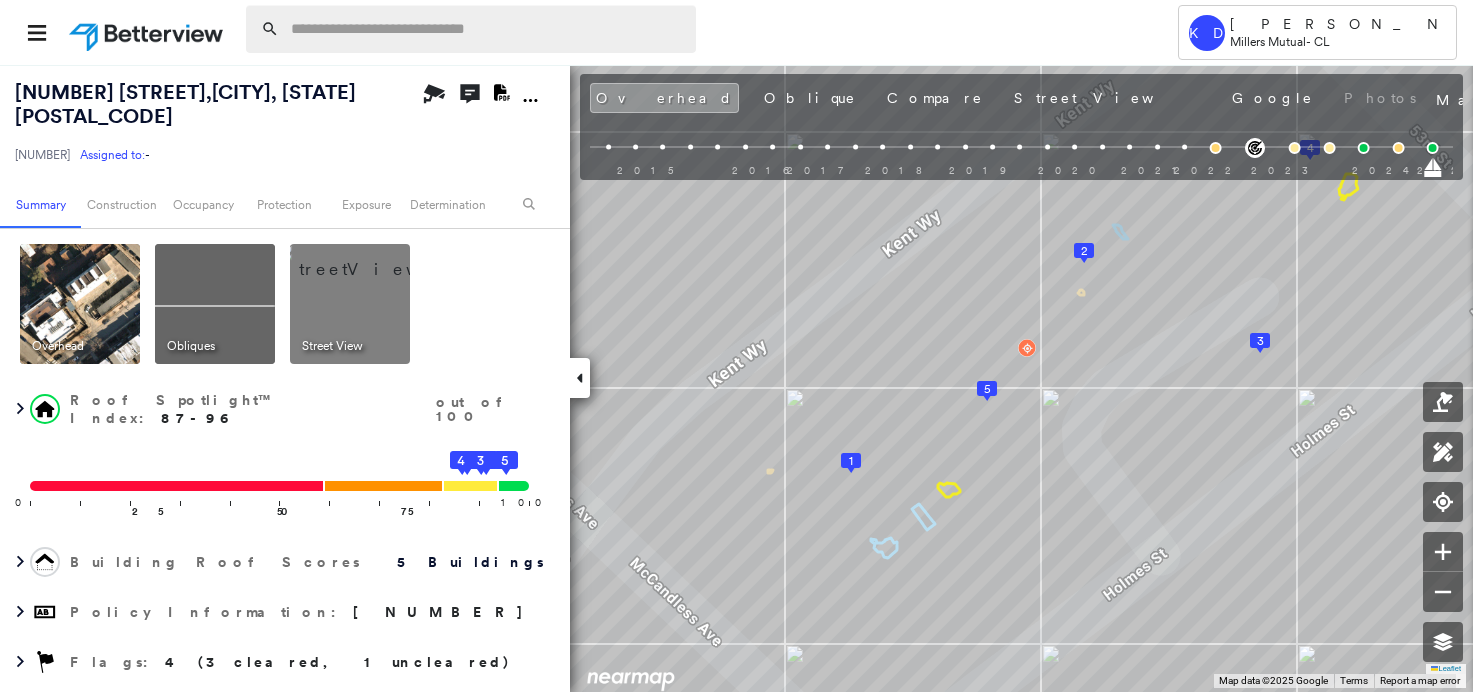 click at bounding box center [487, 29] 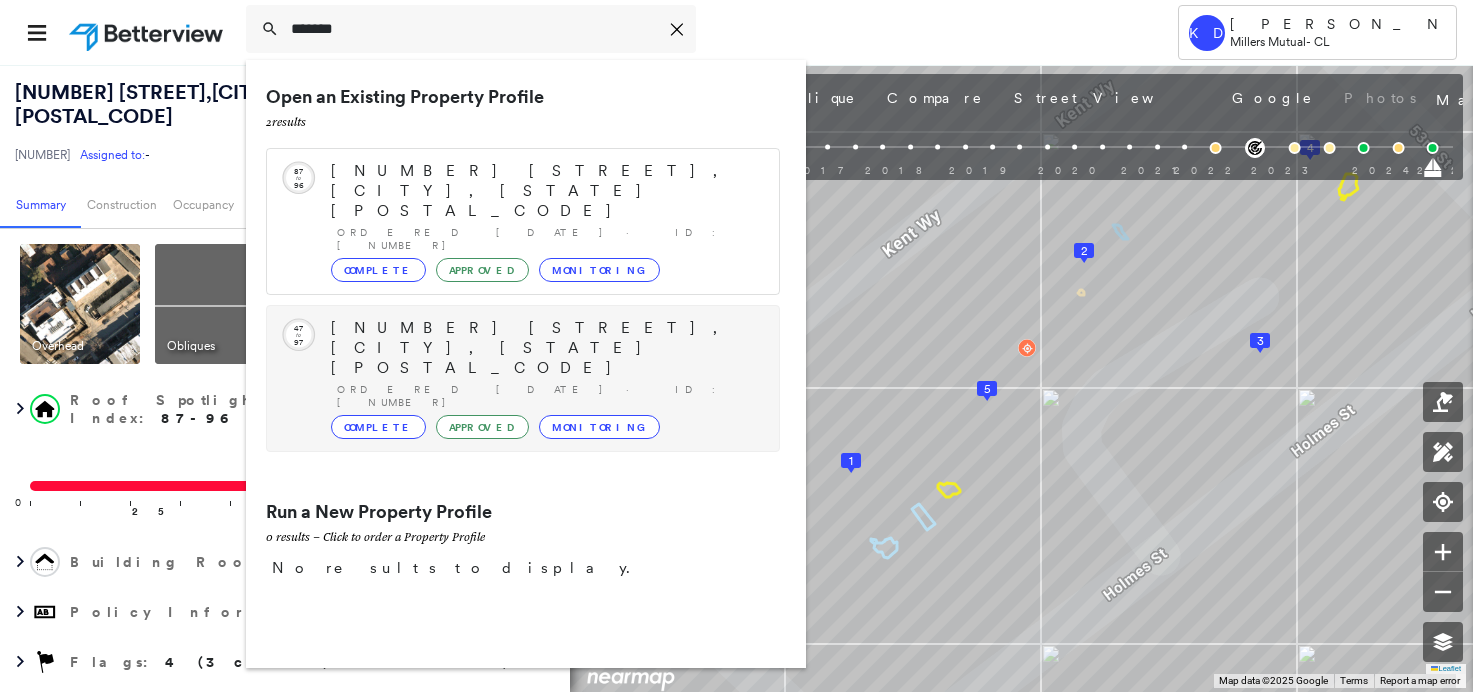 type on "*******" 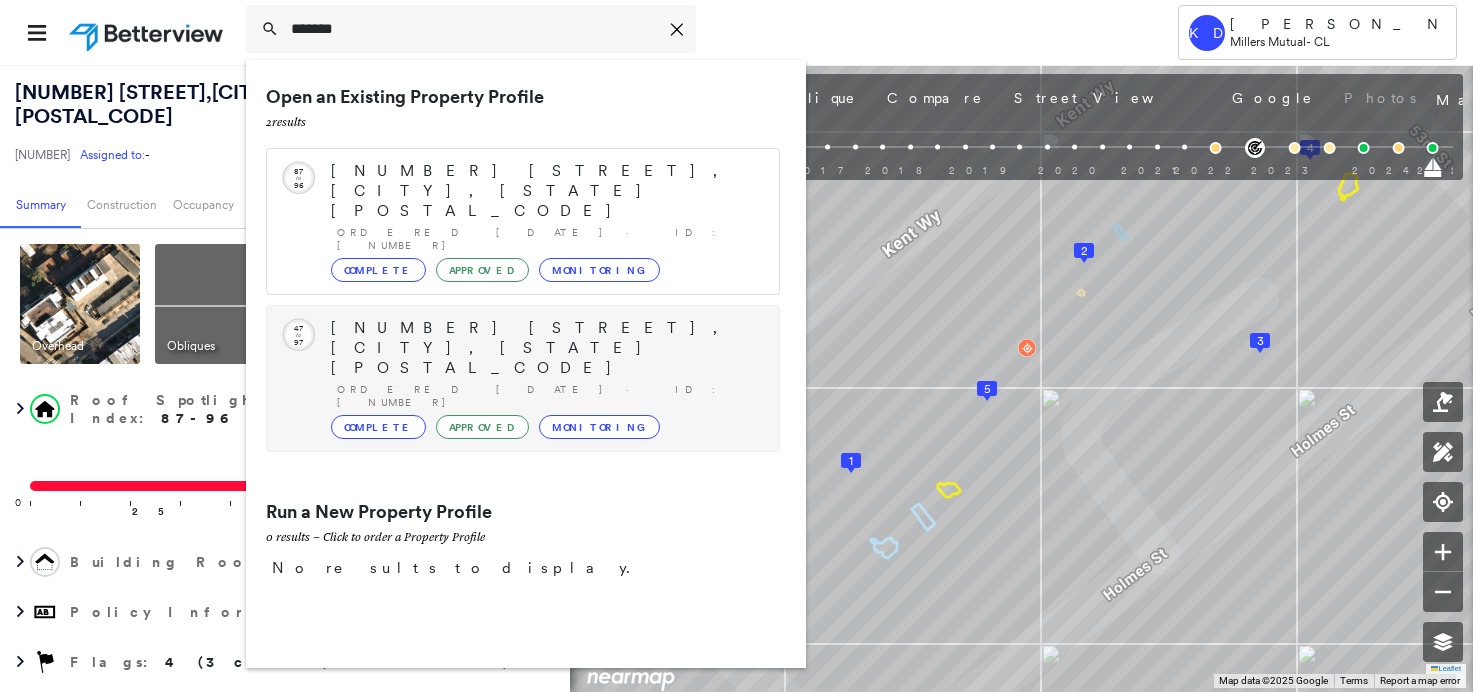 click on "Circled Text Icon [NUMBER] to [NUMBER] [STREET], [CITY], [STATE] [POSTAL_CODE] Ordered [DATE] · ID: [NUMBER] Complete Approved Monitoring" at bounding box center (523, 378) 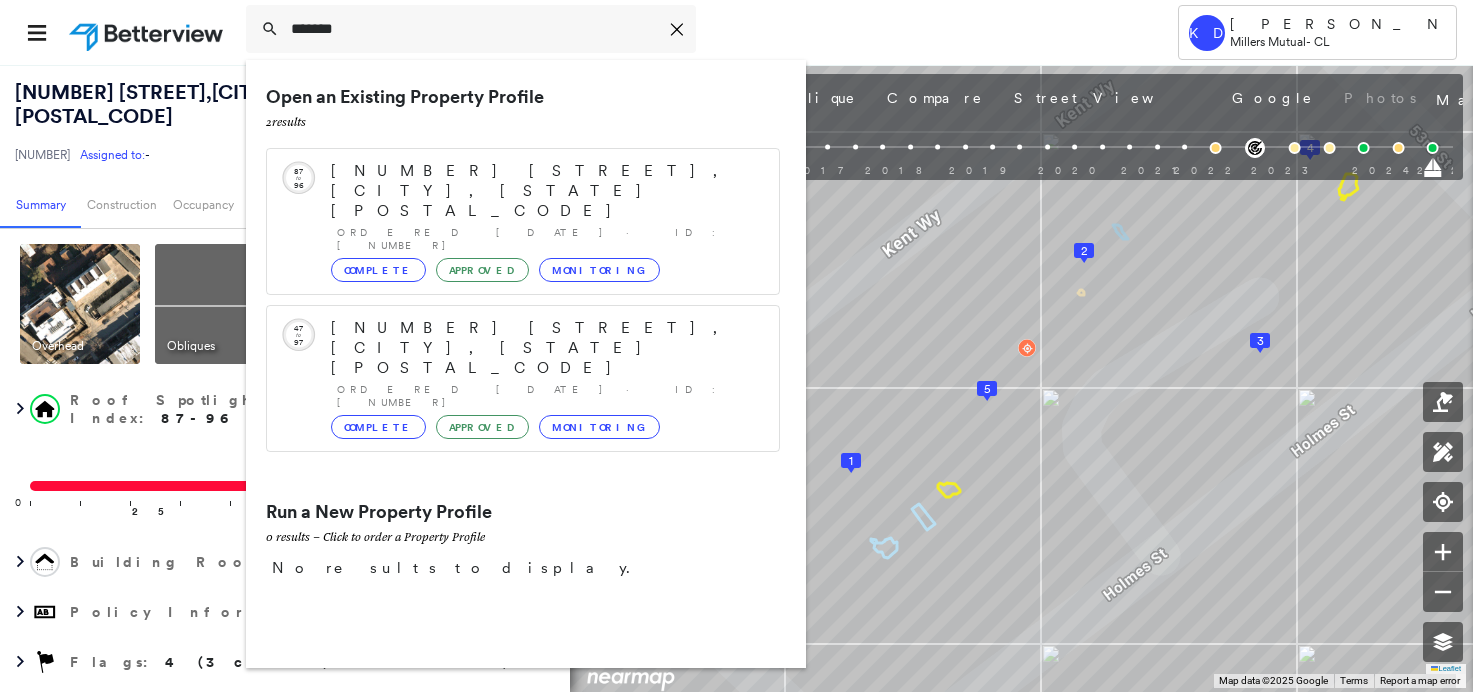 type 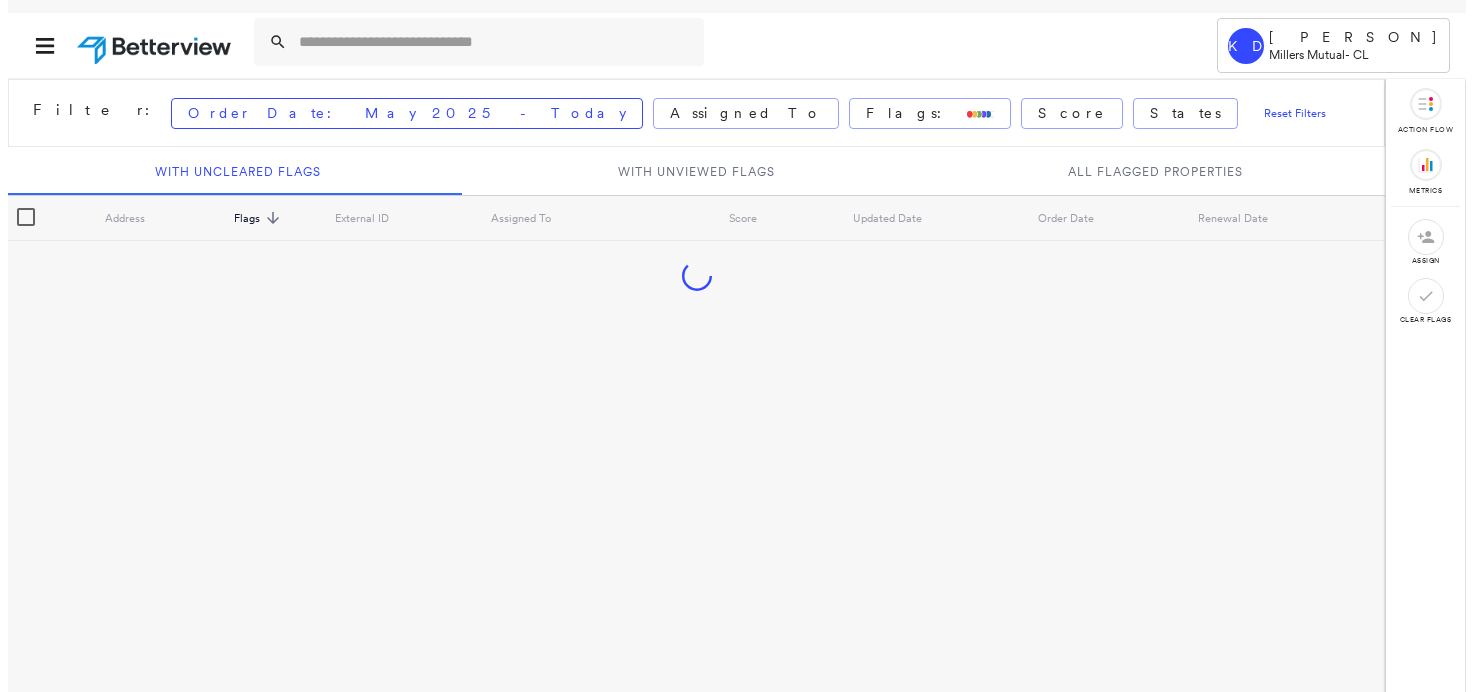 scroll, scrollTop: 0, scrollLeft: 0, axis: both 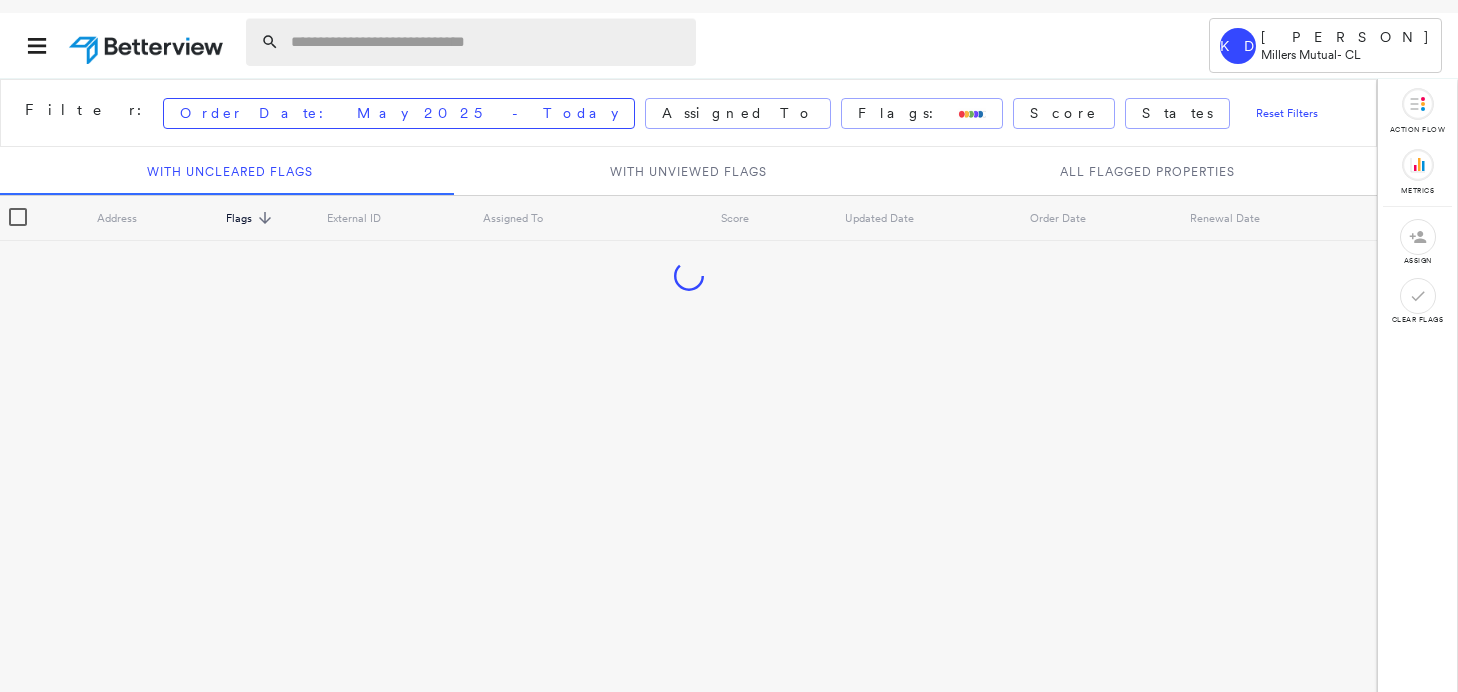 click at bounding box center [487, 42] 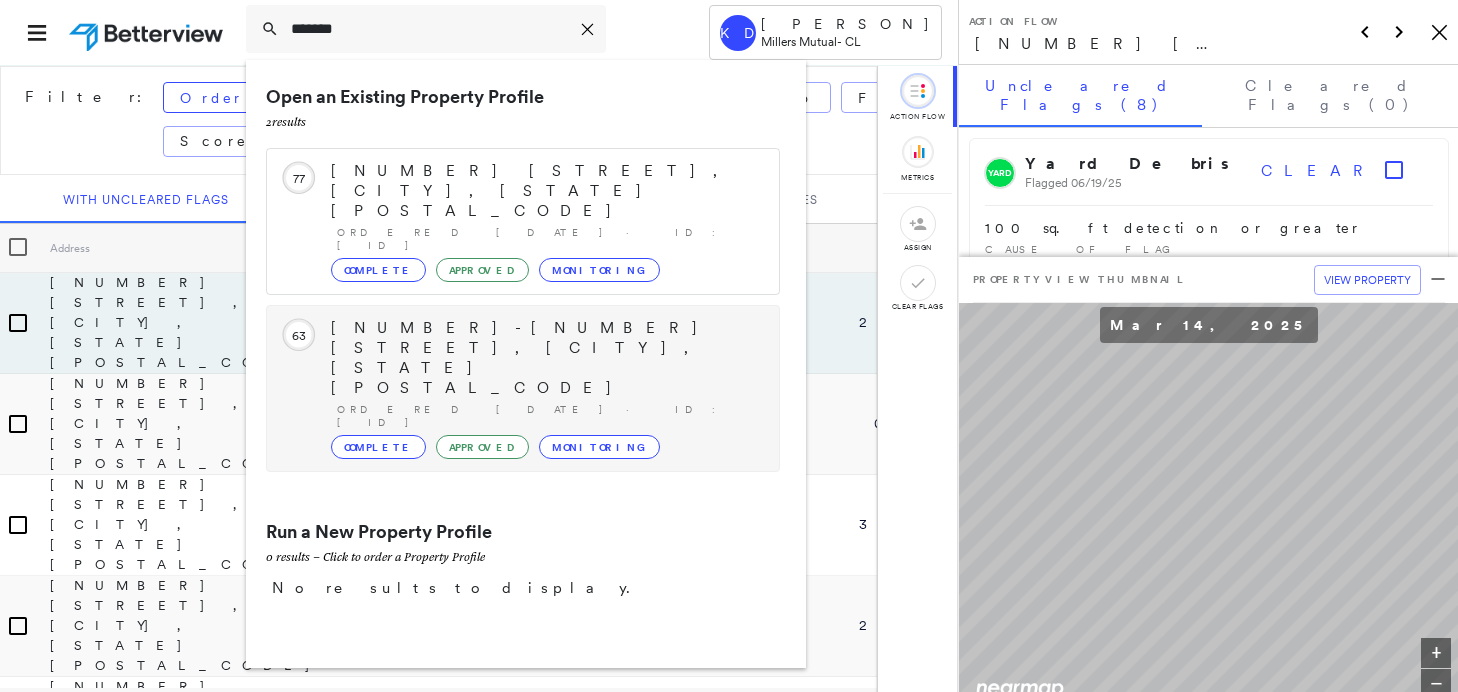type on "*******" 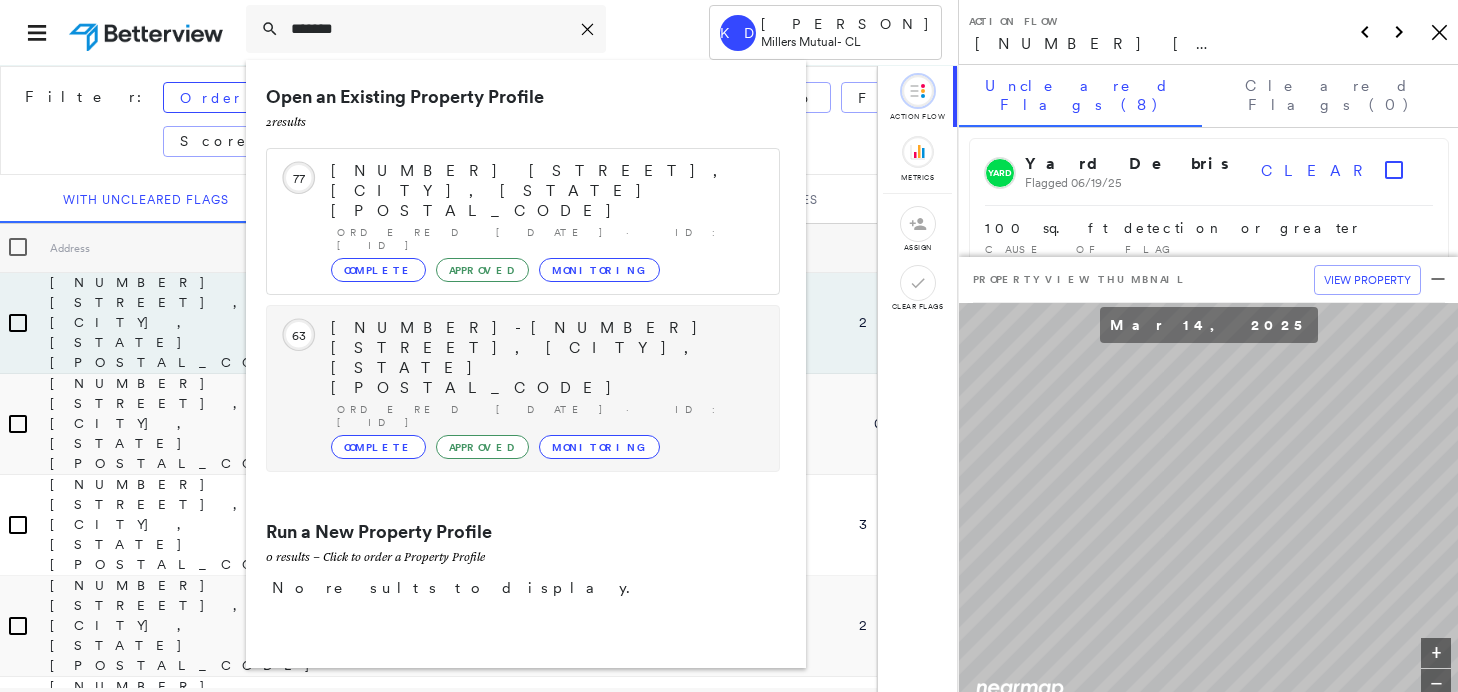 click on "1039-1051 Hamil Road, Verona, PA 15147" at bounding box center [545, 358] 